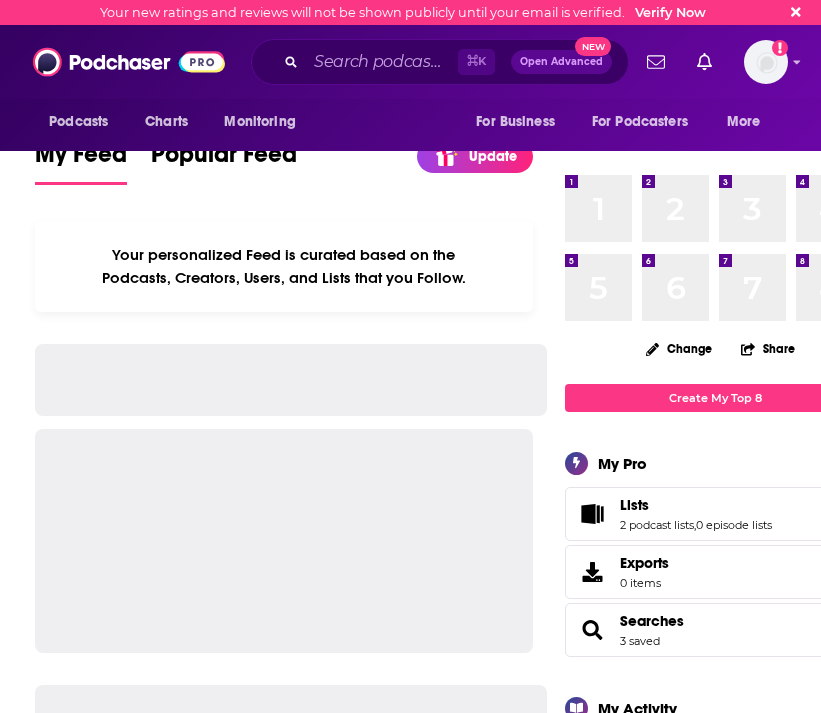 scroll, scrollTop: 0, scrollLeft: 0, axis: both 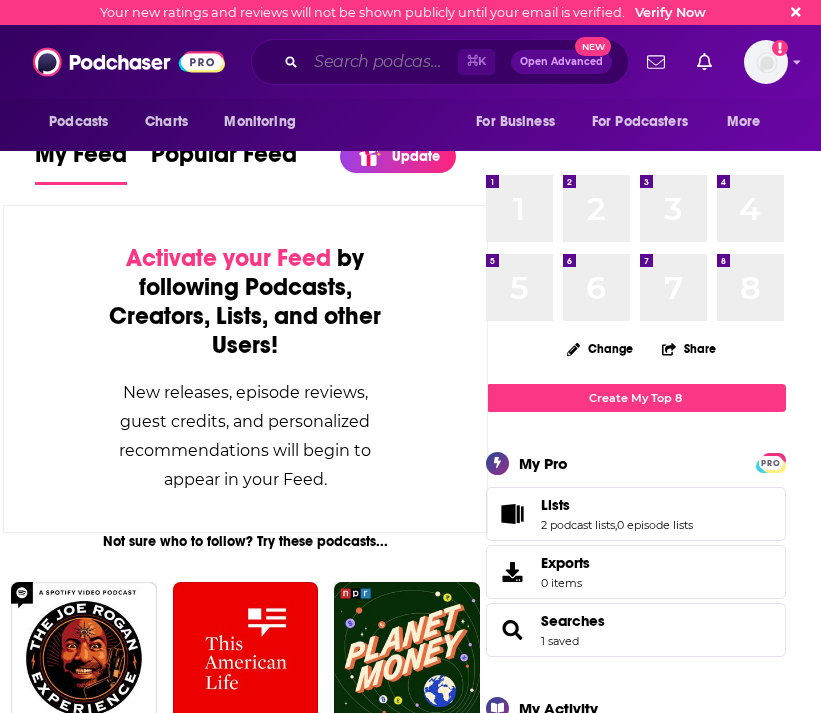 click at bounding box center (382, 62) 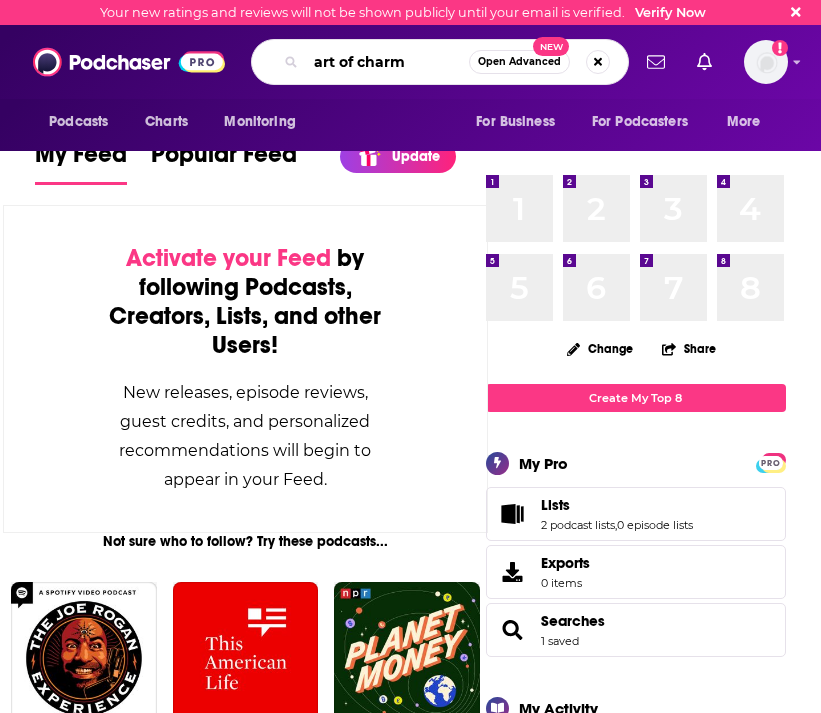 type on "art of charm" 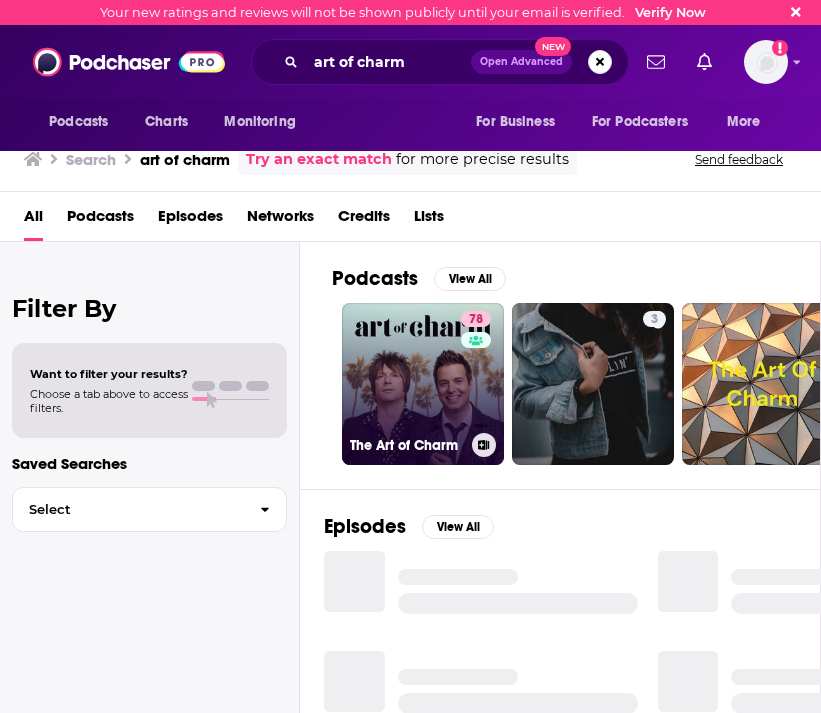 click on "78 [PODCAST]" at bounding box center [423, 384] 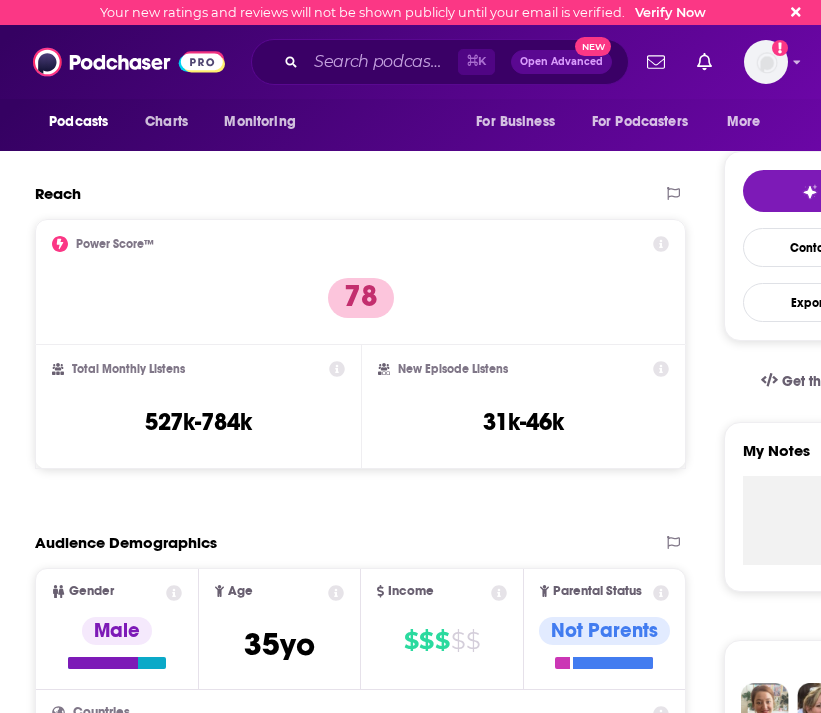 scroll, scrollTop: 374, scrollLeft: 0, axis: vertical 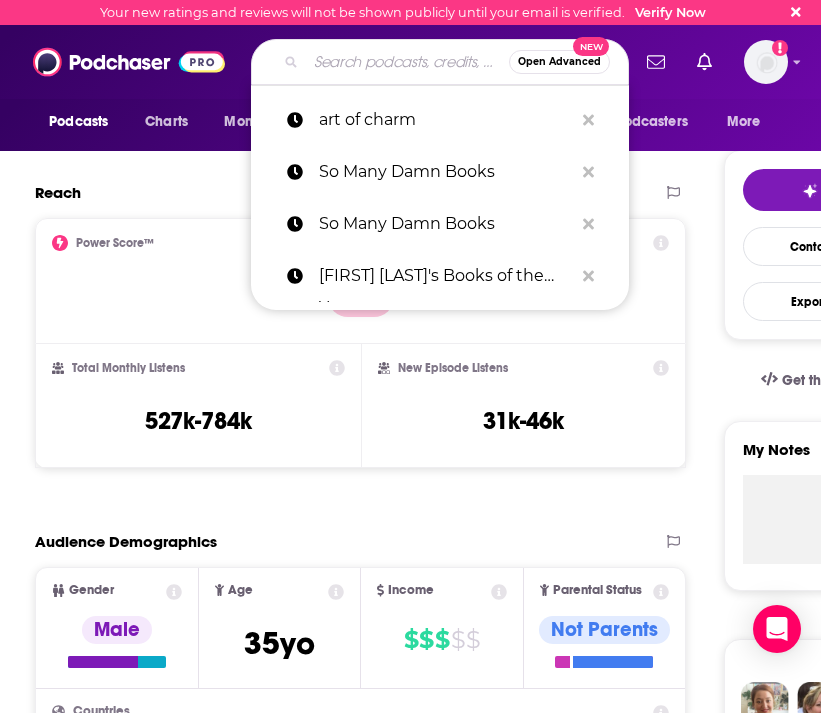 click at bounding box center [407, 62] 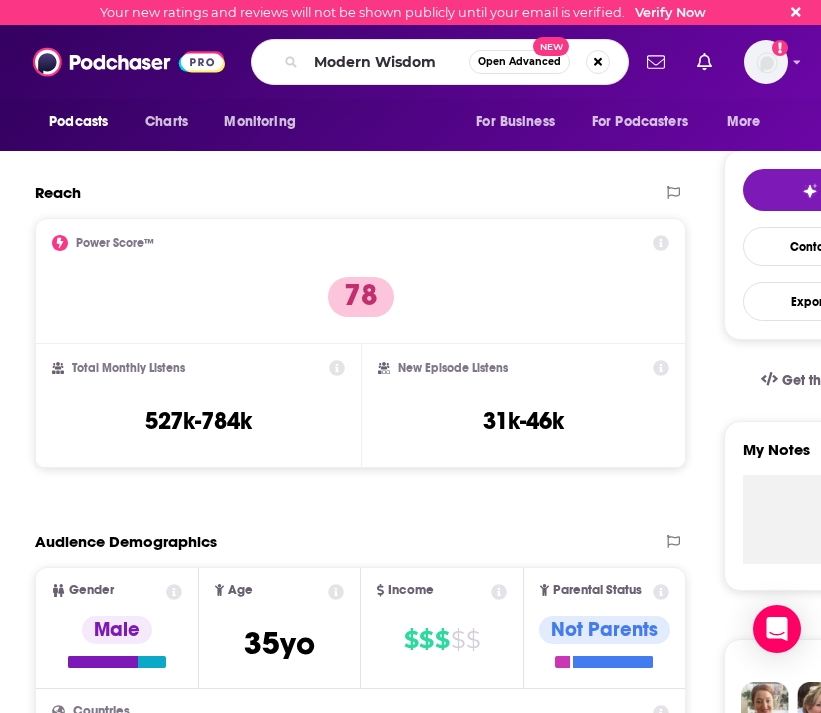 scroll, scrollTop: 0, scrollLeft: 0, axis: both 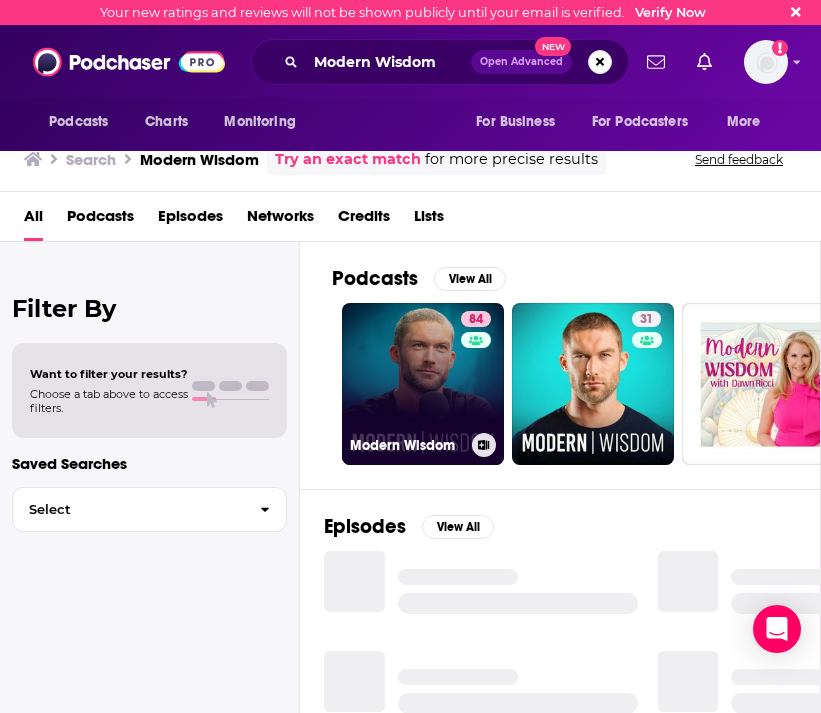 click on "84 [PODCAST]" at bounding box center [423, 384] 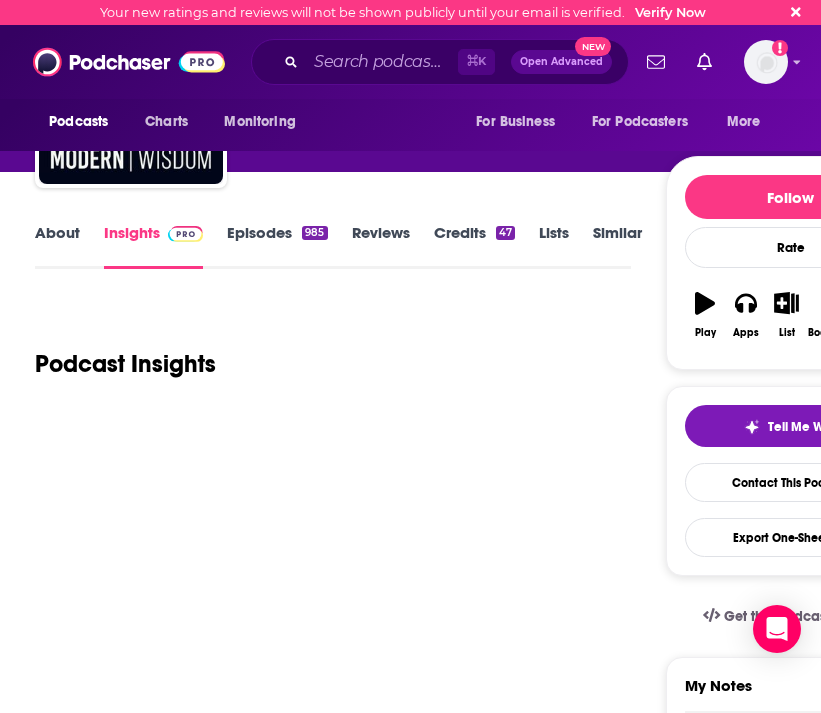 scroll, scrollTop: 179, scrollLeft: 0, axis: vertical 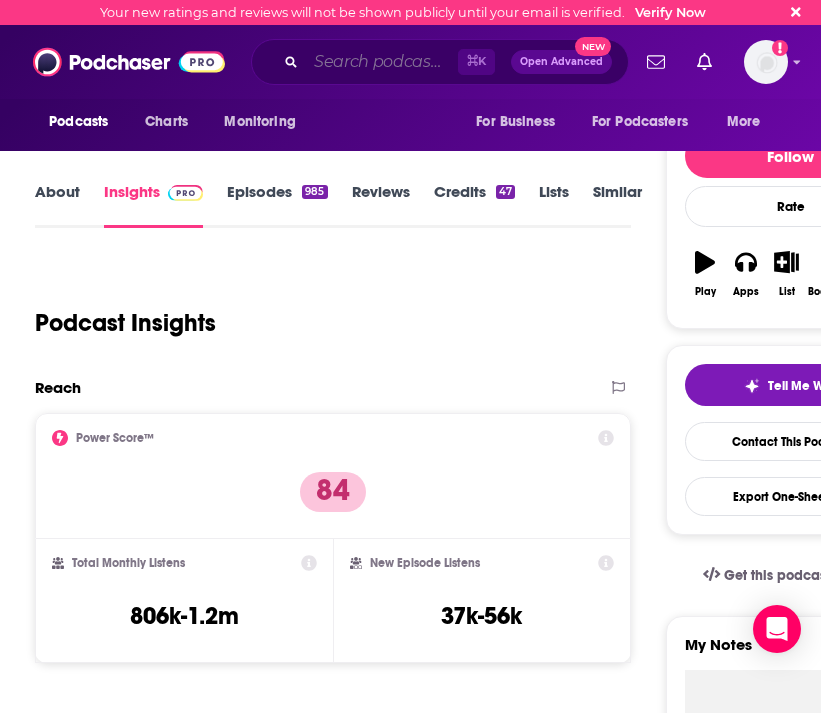 click at bounding box center [382, 62] 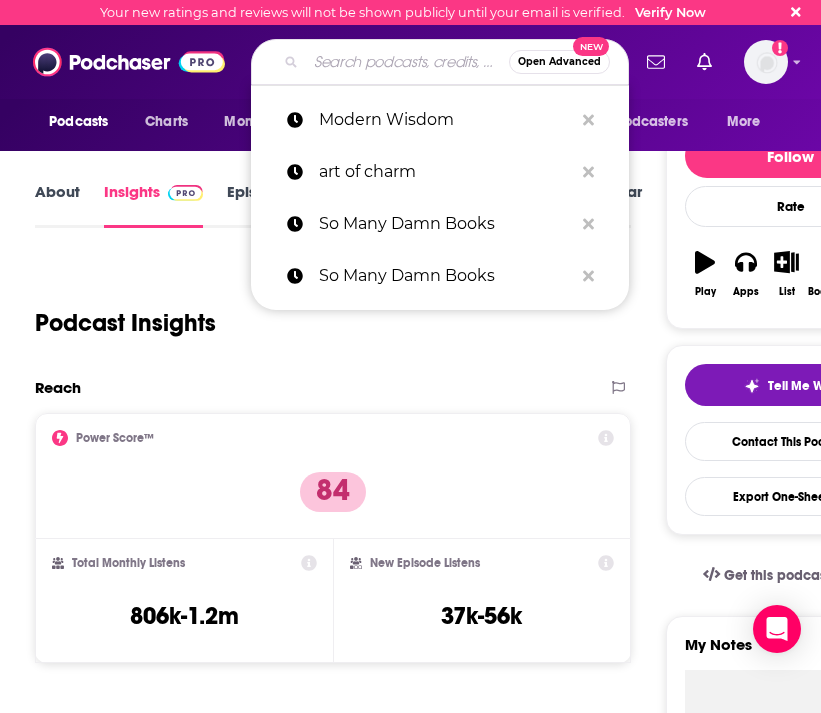 paste on "Good Inside with Dr. Becky" 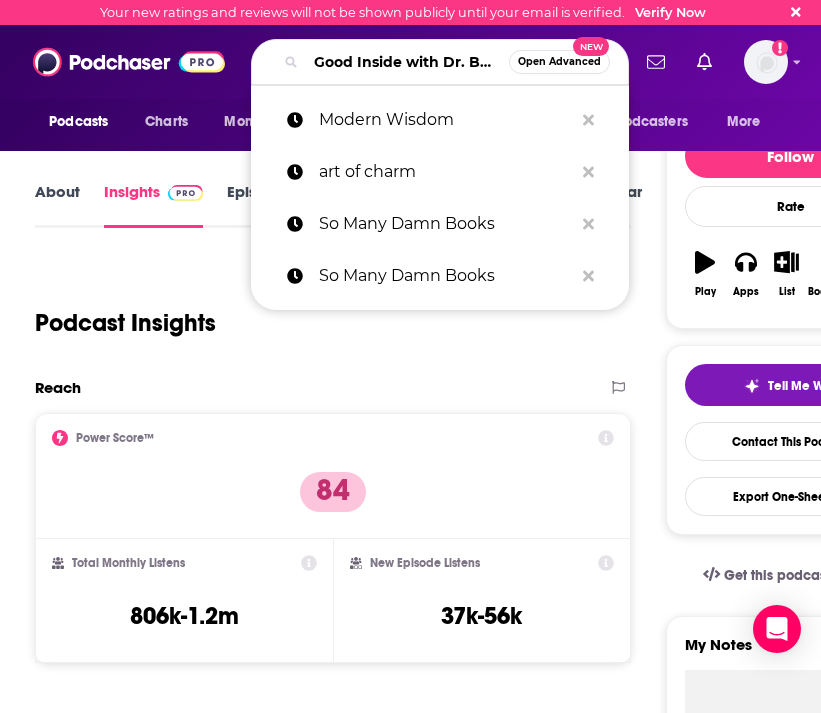 scroll, scrollTop: 0, scrollLeft: 52, axis: horizontal 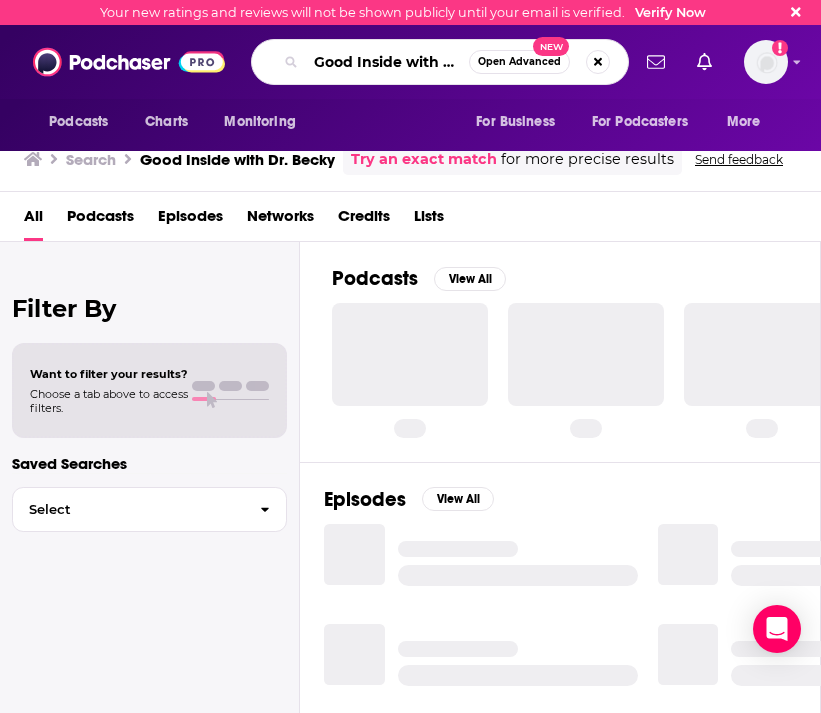click on "Good Inside with Dr. Becky" at bounding box center [387, 62] 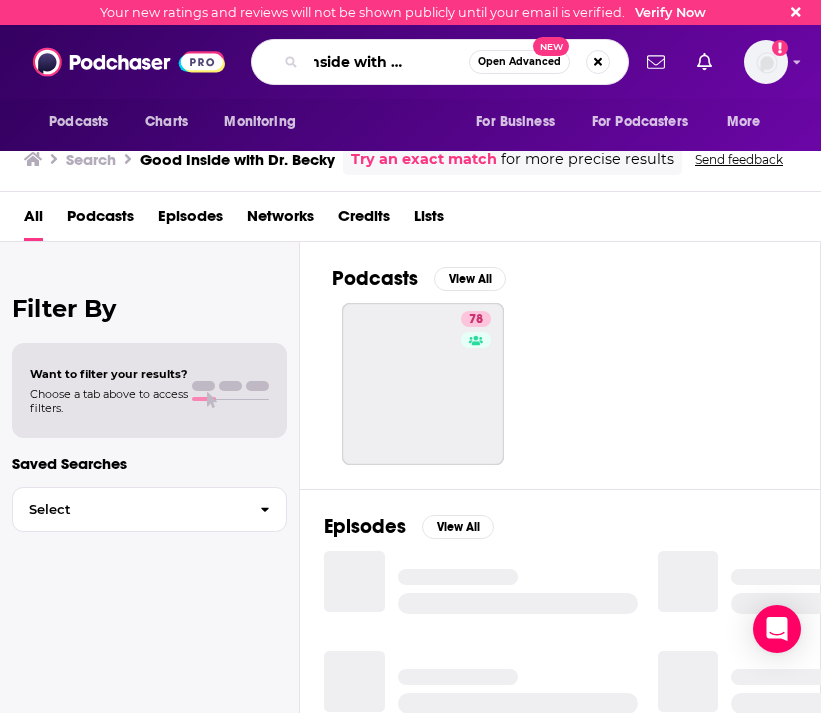 drag, startPoint x: 402, startPoint y: 66, endPoint x: 603, endPoint y: 78, distance: 201.3579 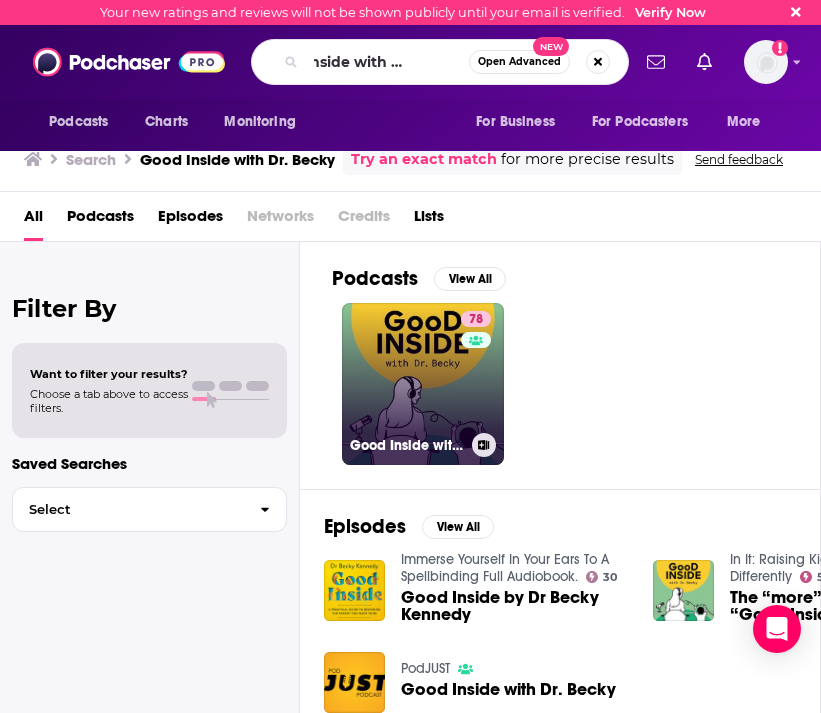 click on "[NUMBER] Good Inside with Dr. [LAST]" at bounding box center (423, 384) 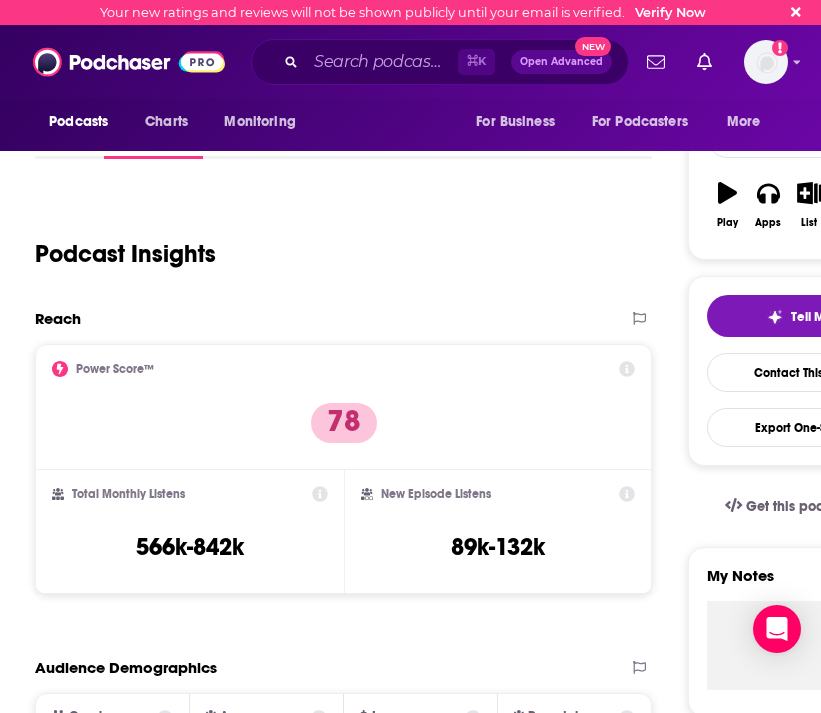 scroll, scrollTop: 258, scrollLeft: 0, axis: vertical 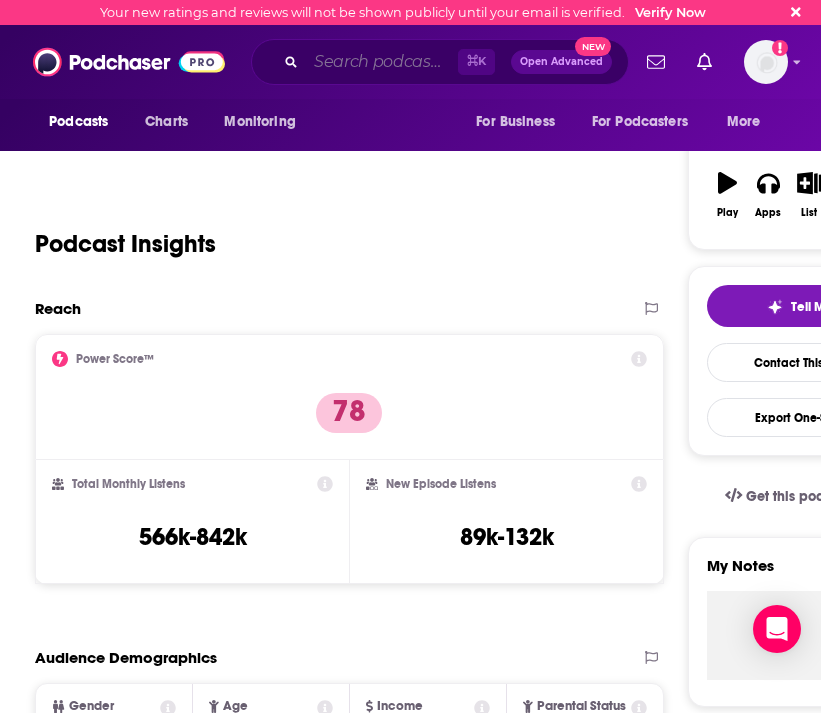 click at bounding box center [382, 62] 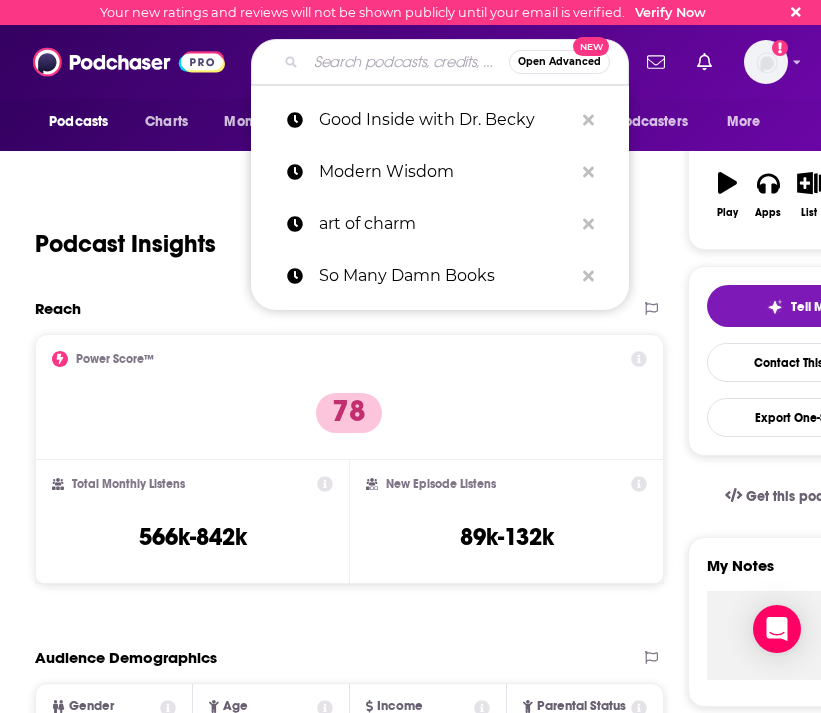 paste on "Courageous Life" 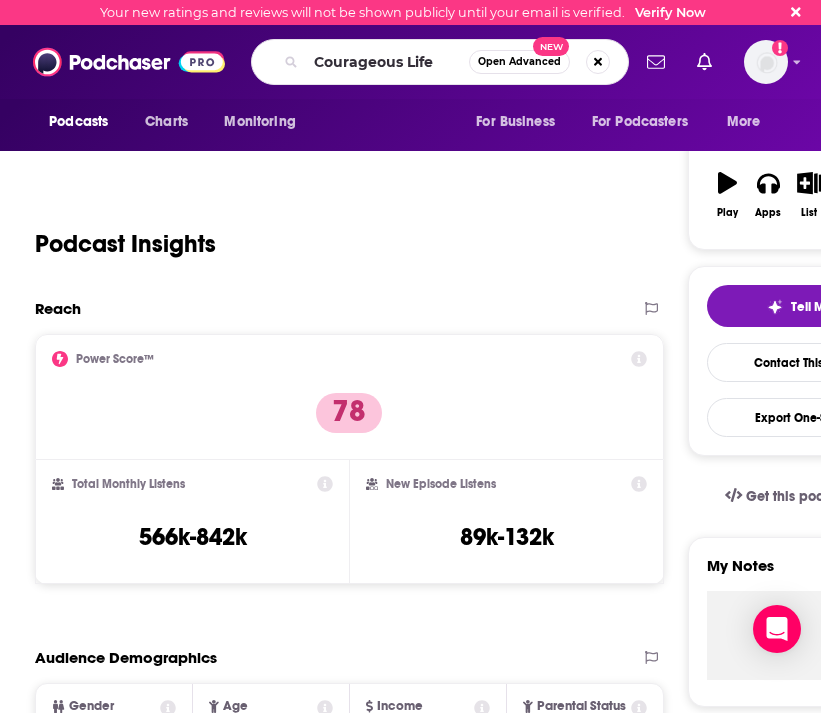 scroll, scrollTop: 0, scrollLeft: 0, axis: both 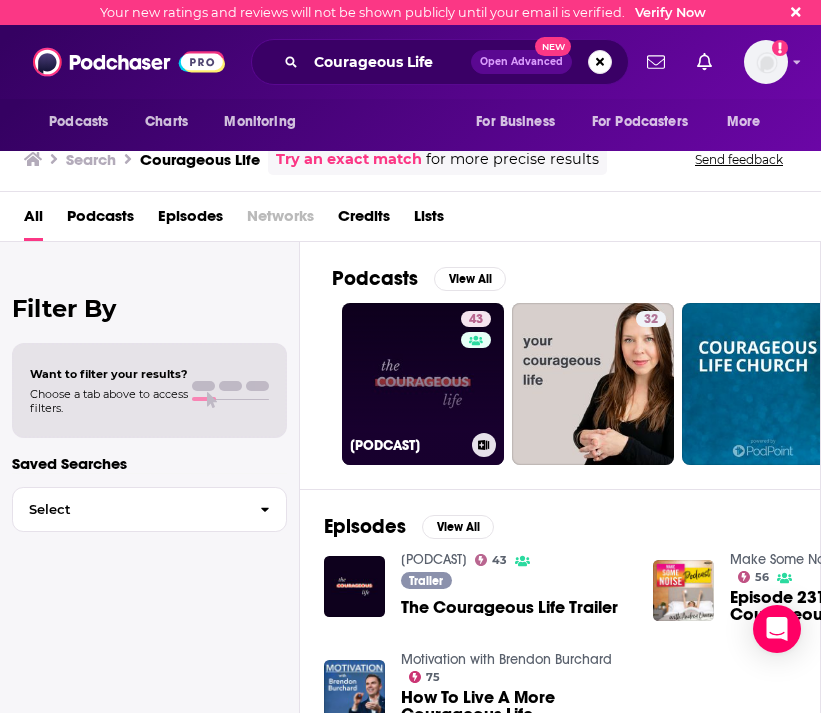 click on "[NUMBER] The Courageous Life" at bounding box center (423, 384) 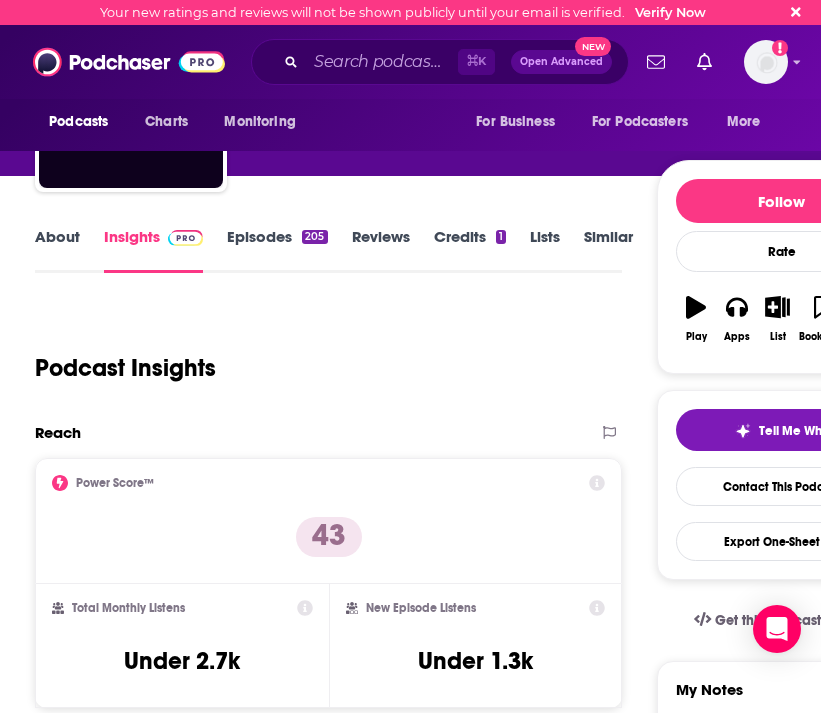scroll, scrollTop: 51, scrollLeft: 0, axis: vertical 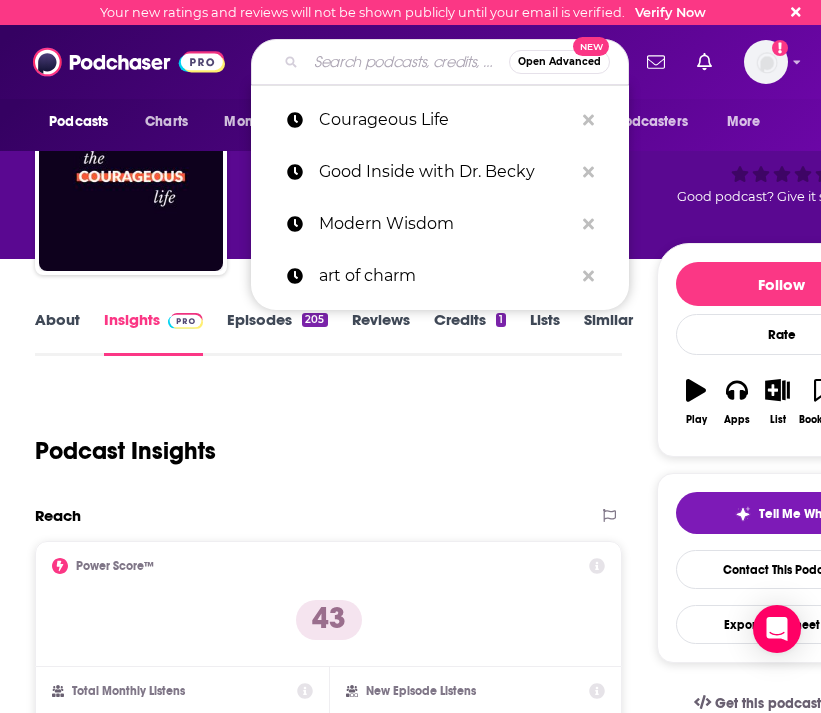 click at bounding box center (407, 62) 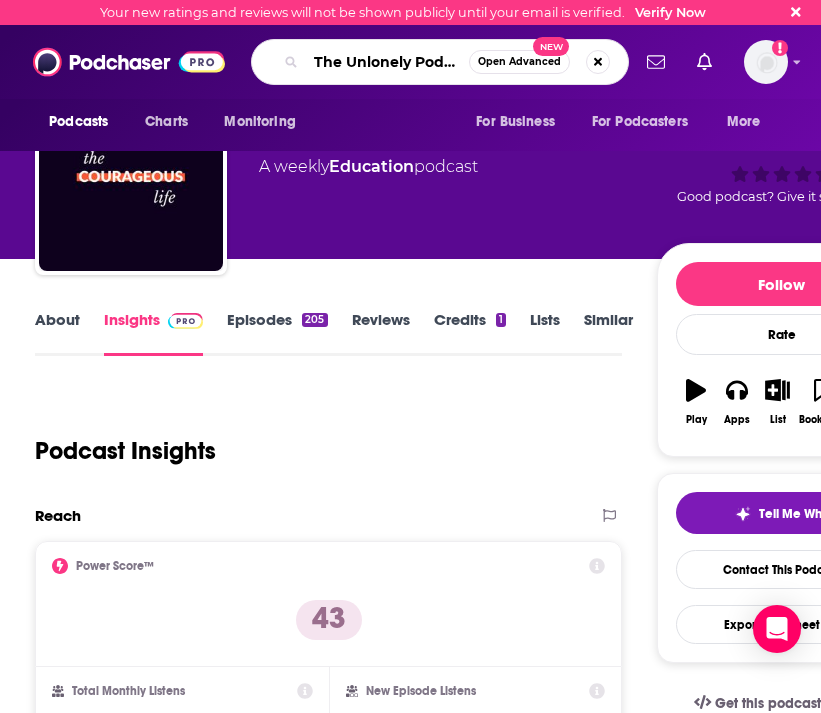 scroll, scrollTop: 0, scrollLeft: 197, axis: horizontal 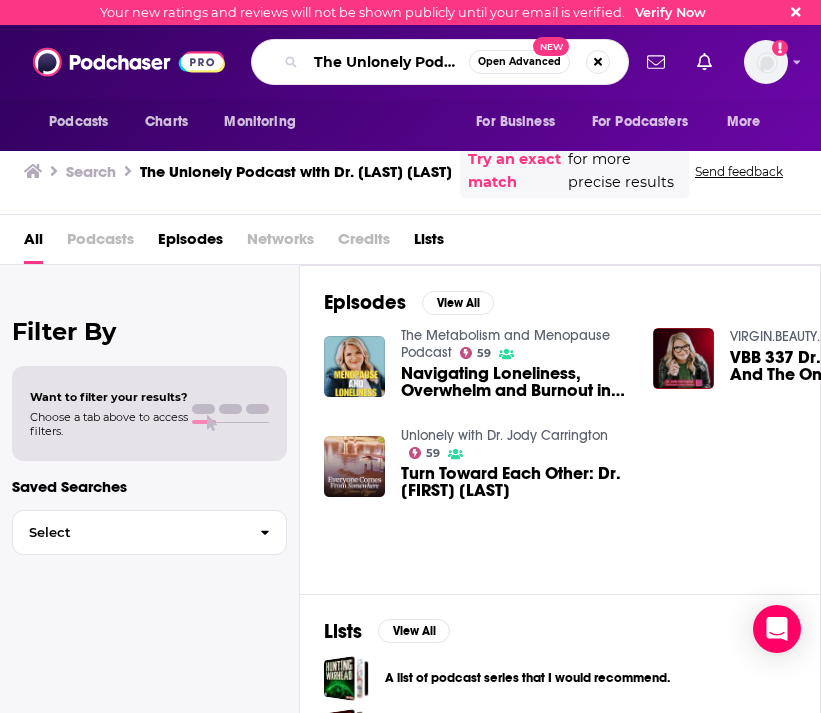 click on "The Unlonely Podcast with Dr. [LAST] [LAST]" at bounding box center (387, 62) 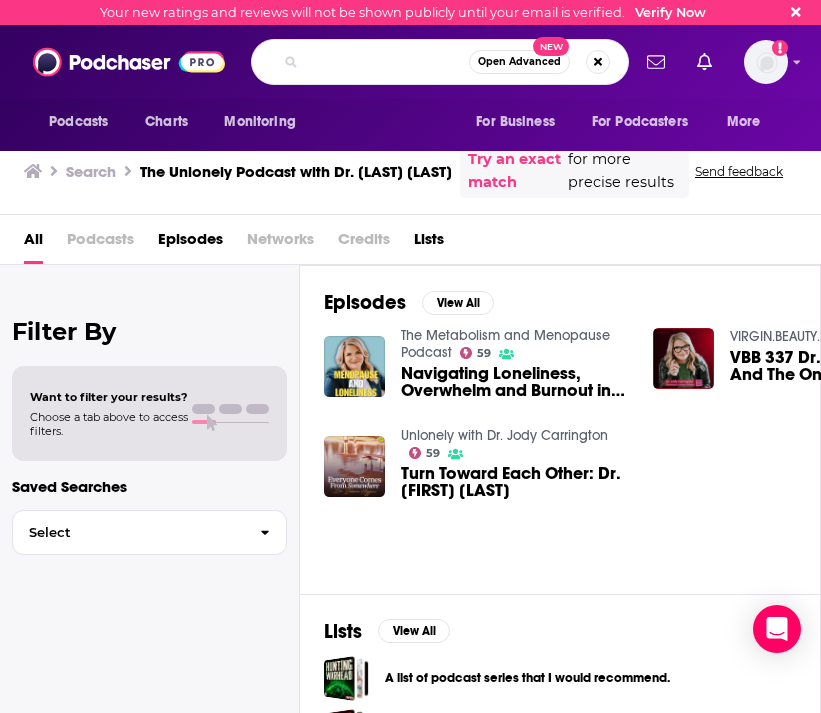 drag, startPoint x: 417, startPoint y: 65, endPoint x: 495, endPoint y: 71, distance: 78.23043 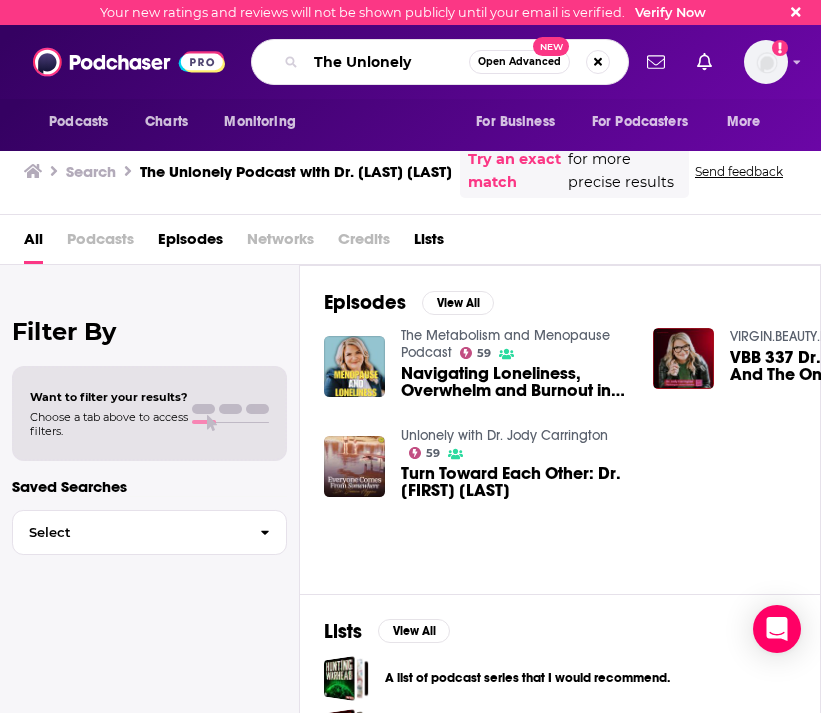 scroll, scrollTop: 0, scrollLeft: 0, axis: both 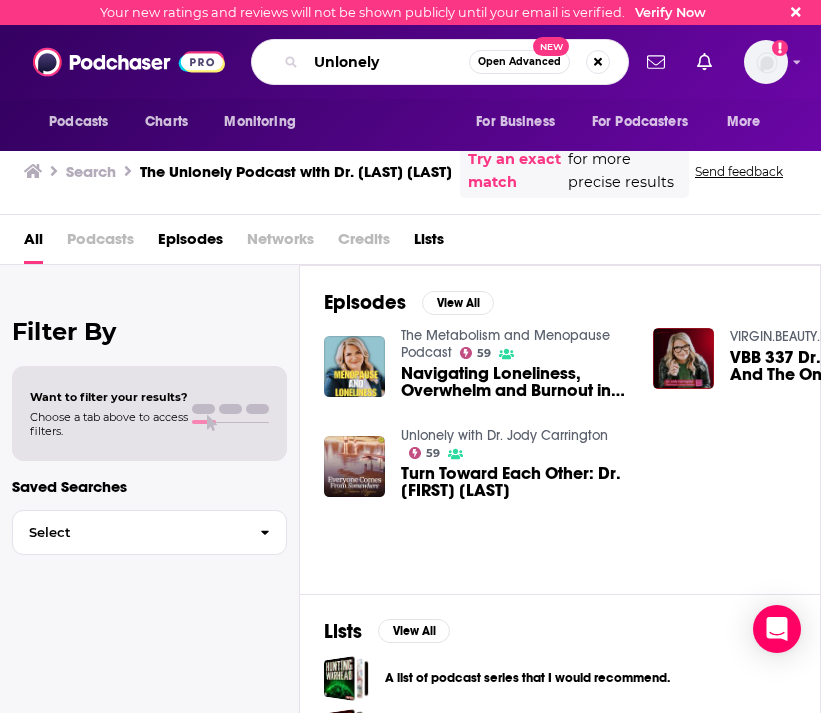 type on "Unlonely" 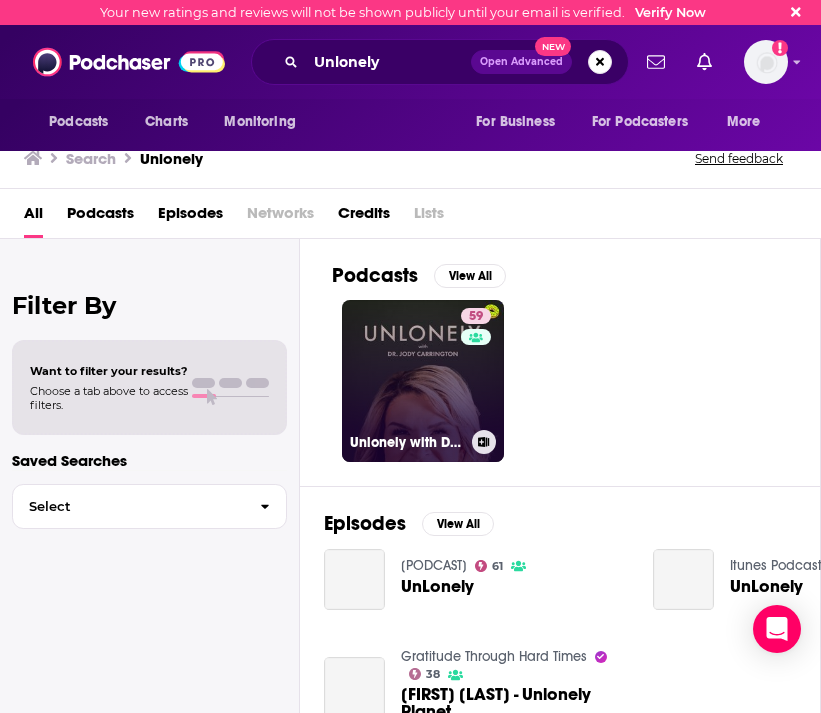 click on "[NUMBER] Unlonely with Dr. [LAST] [LAST]" at bounding box center (423, 381) 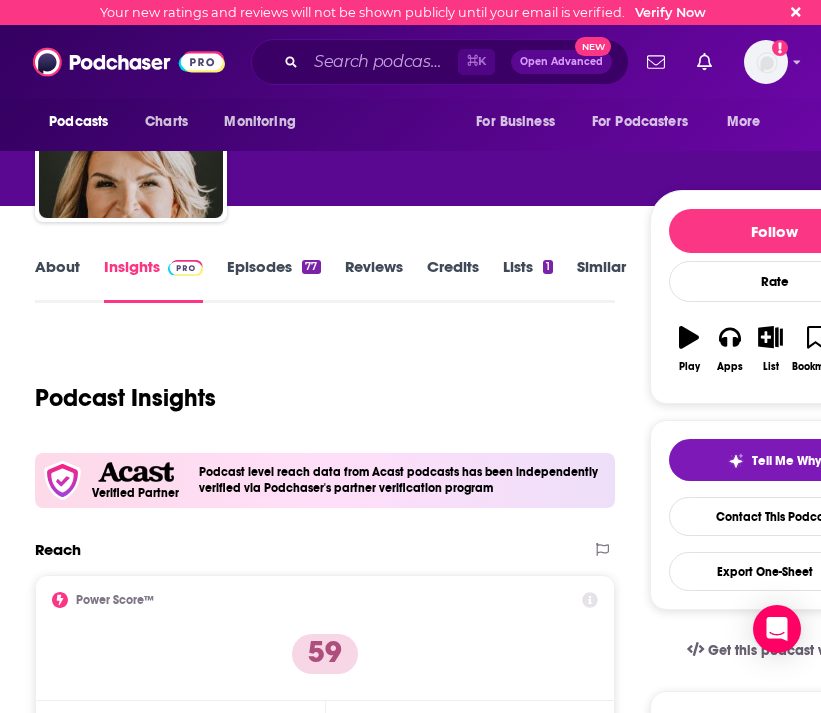 scroll, scrollTop: 0, scrollLeft: 0, axis: both 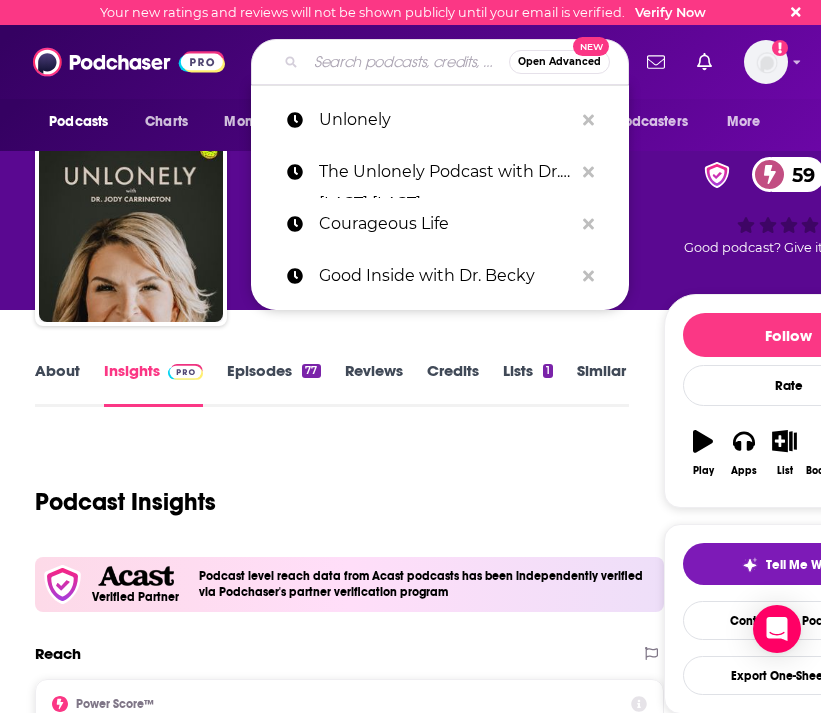 click at bounding box center (407, 62) 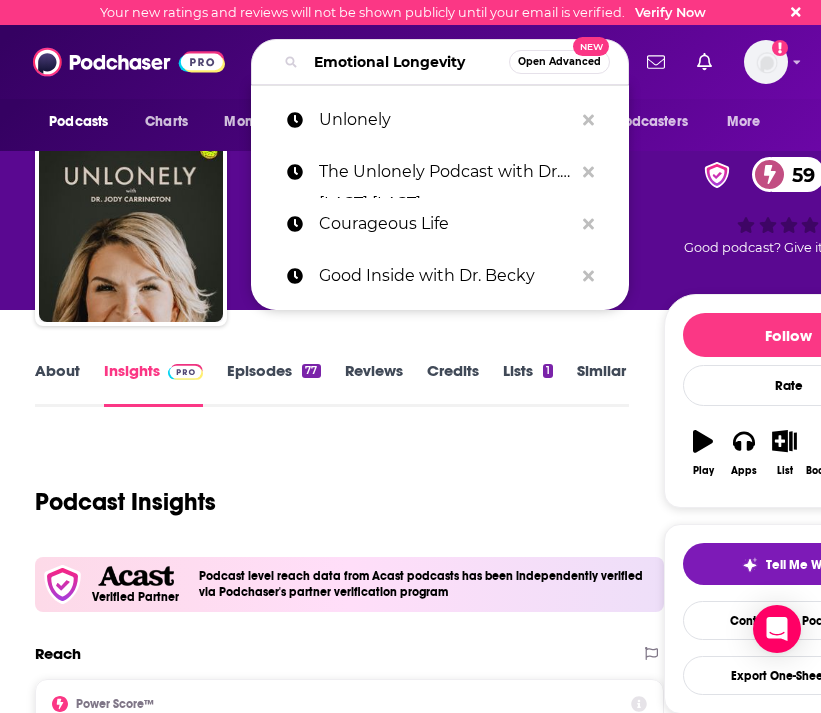 scroll, scrollTop: 0, scrollLeft: 6, axis: horizontal 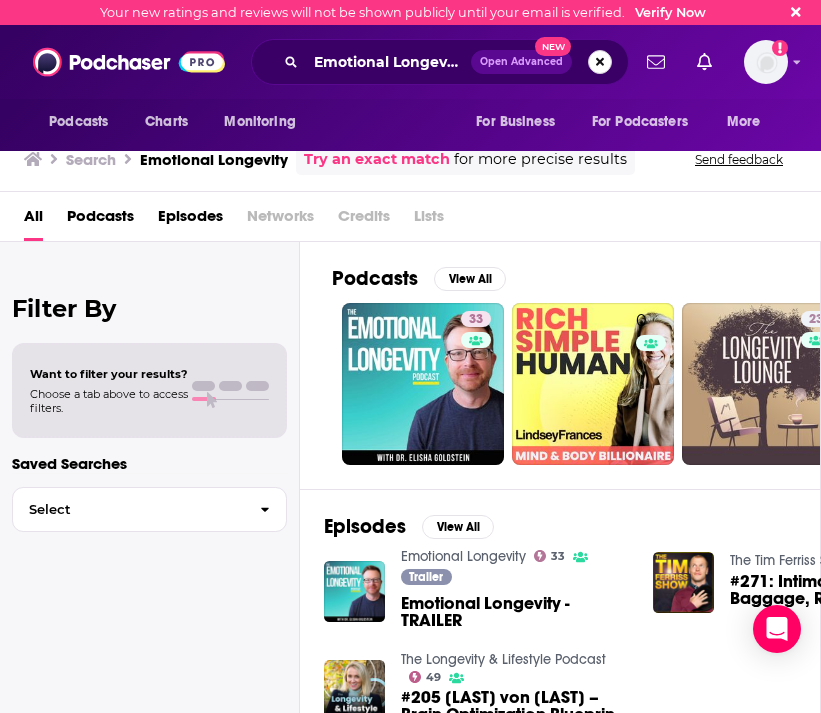 click at bounding box center [600, 62] 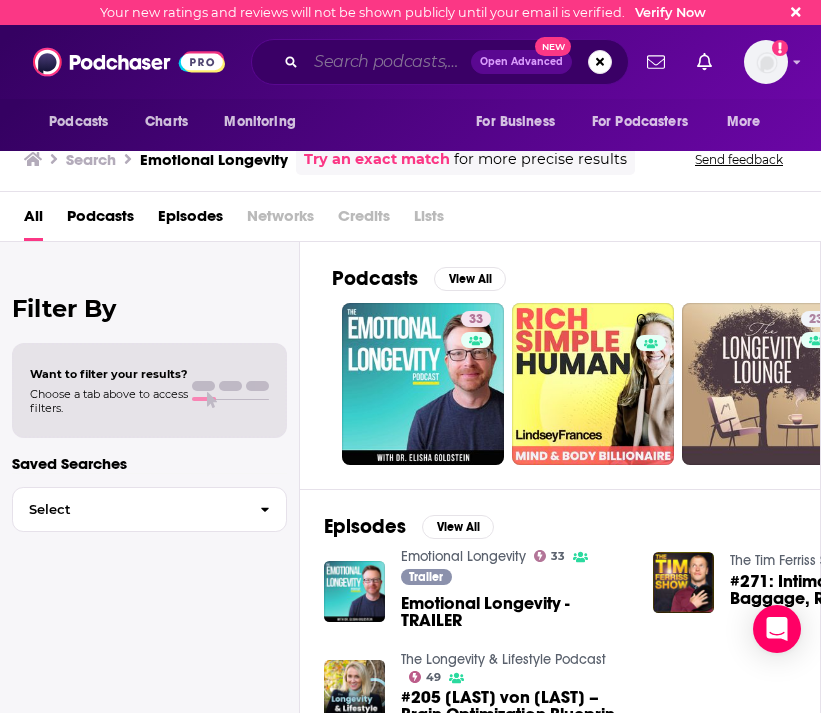 scroll, scrollTop: 0, scrollLeft: 0, axis: both 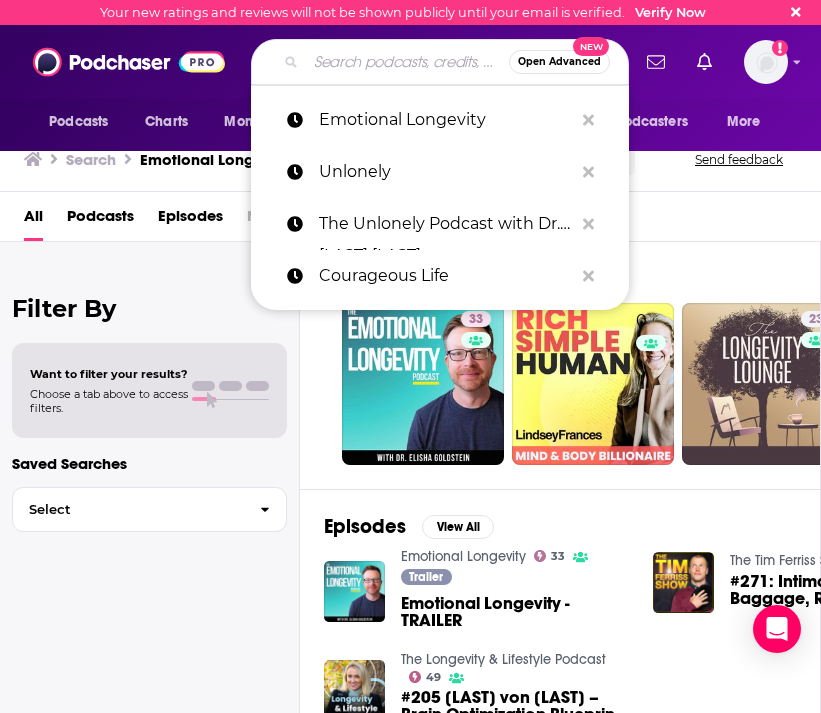 paste on "Implementors Podcast" 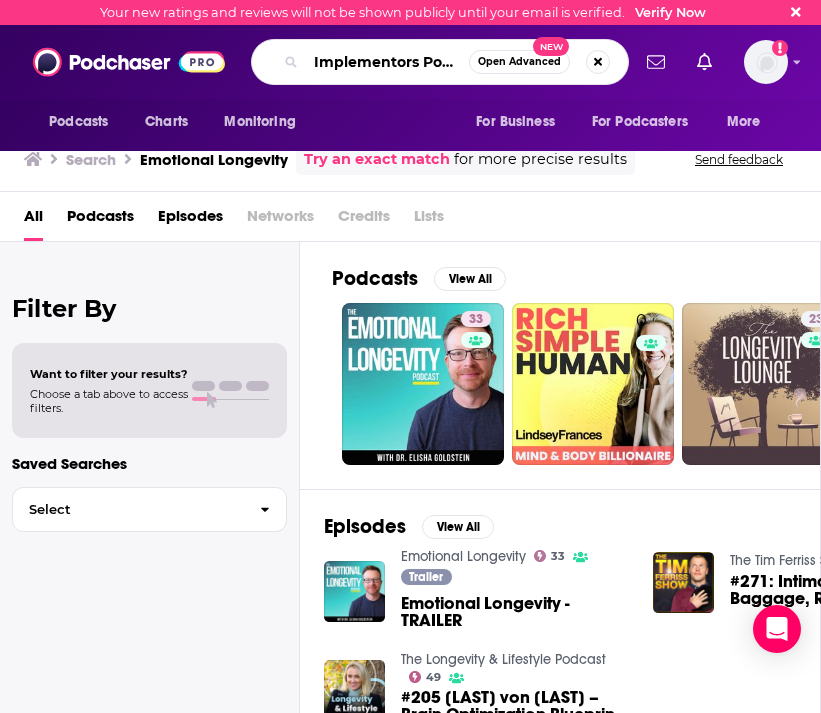 scroll, scrollTop: 0, scrollLeft: 21, axis: horizontal 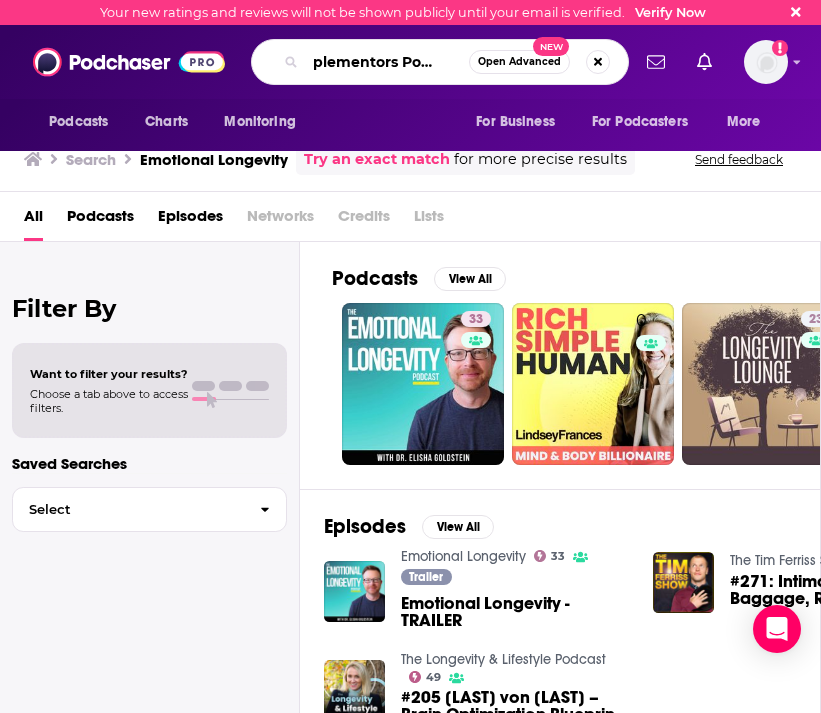 type on "Implementors Podcast" 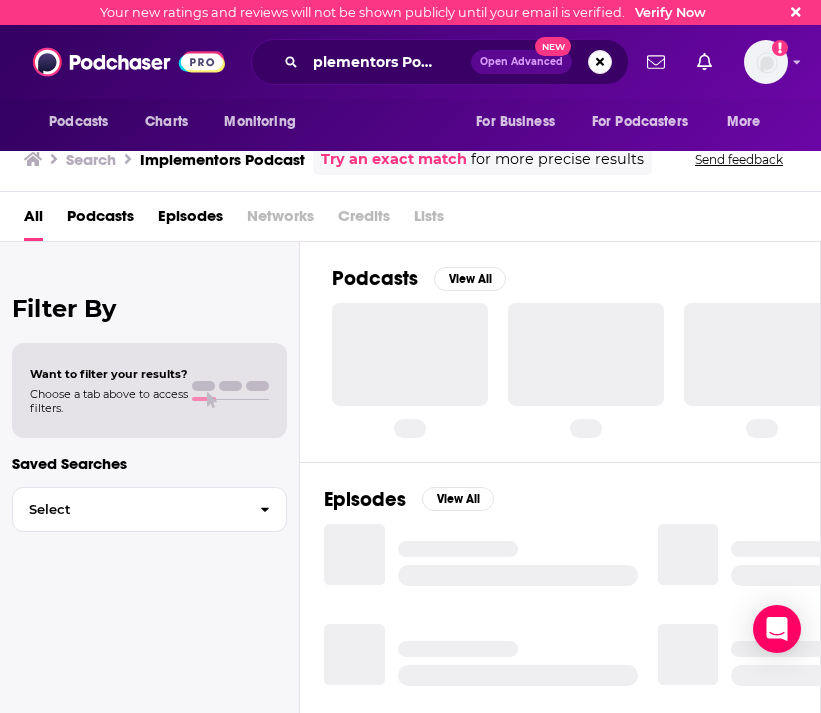 scroll, scrollTop: 0, scrollLeft: 0, axis: both 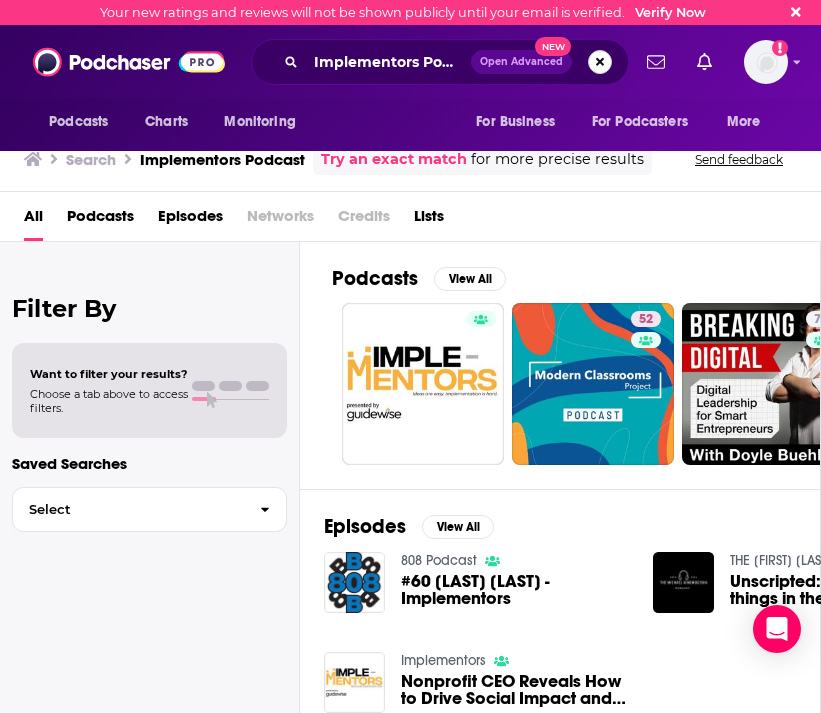 click at bounding box center (600, 62) 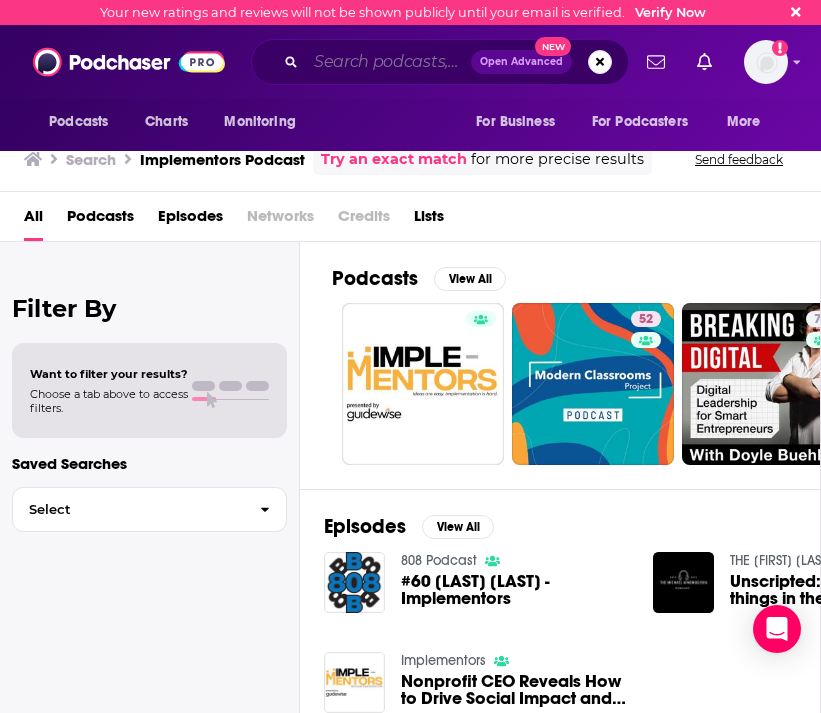 scroll, scrollTop: 0, scrollLeft: 0, axis: both 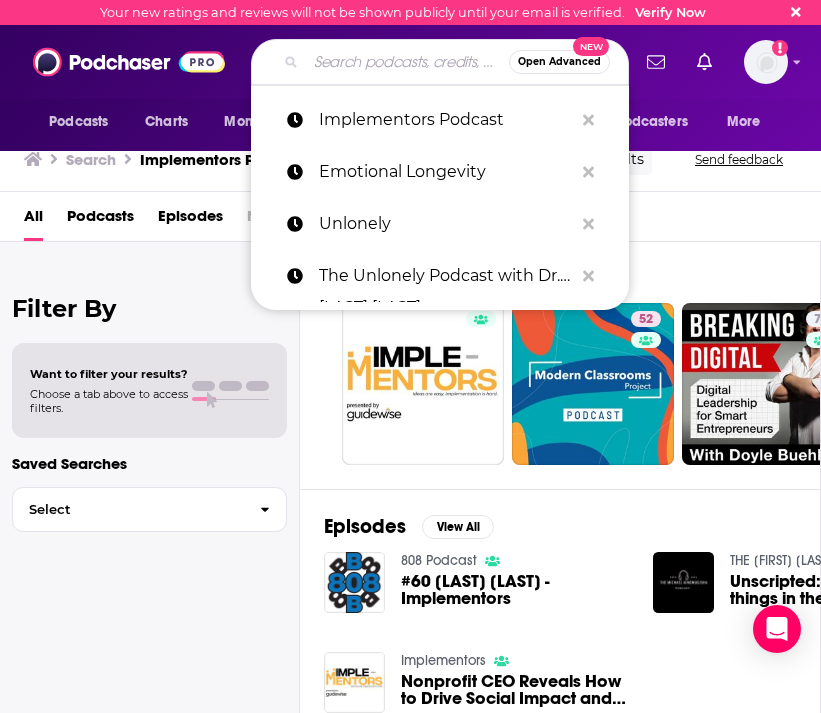 paste on "The Work Well Podcast" 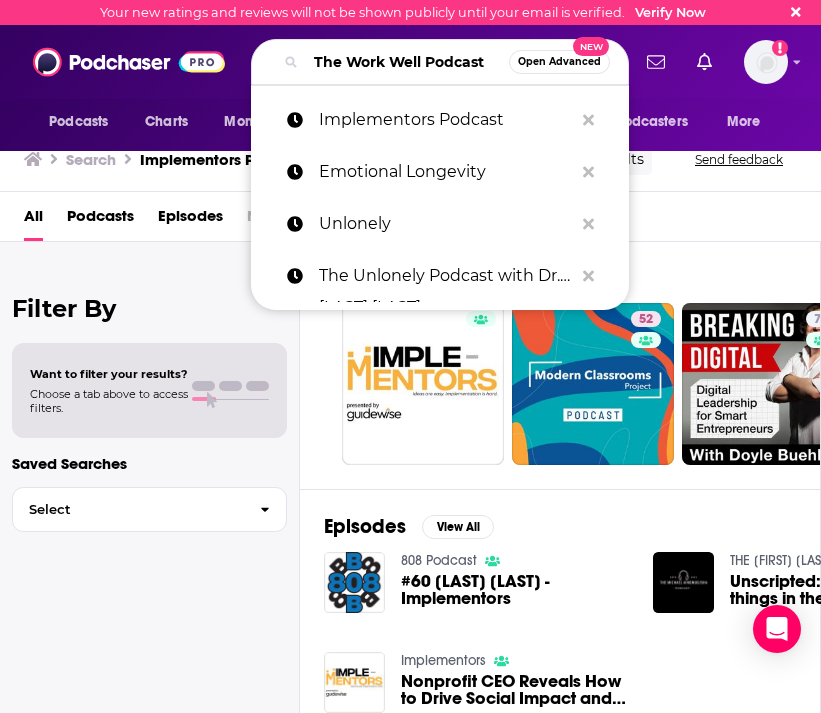 scroll, scrollTop: 0, scrollLeft: 25, axis: horizontal 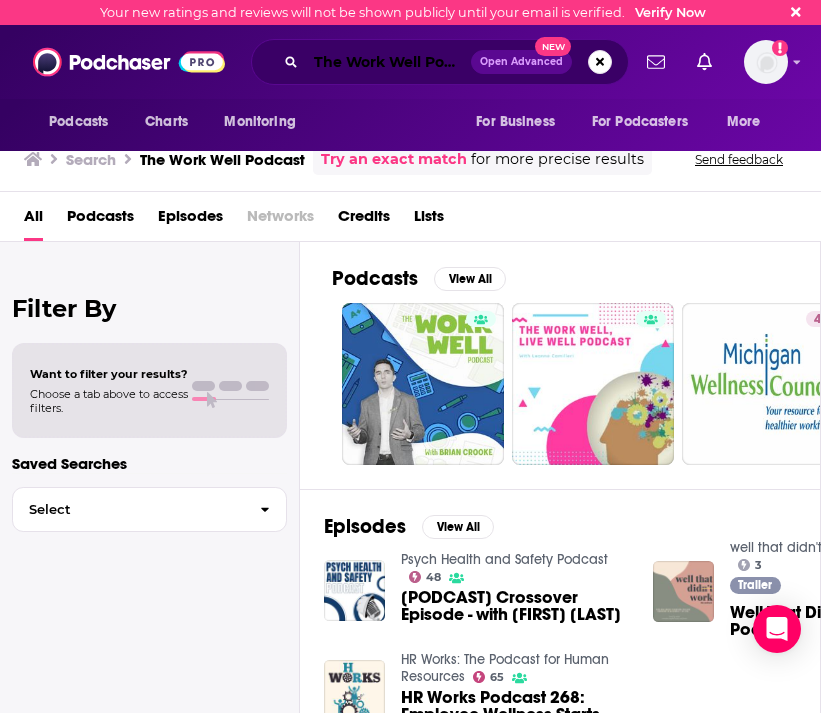 click on "The Work Well Podcast" at bounding box center (388, 62) 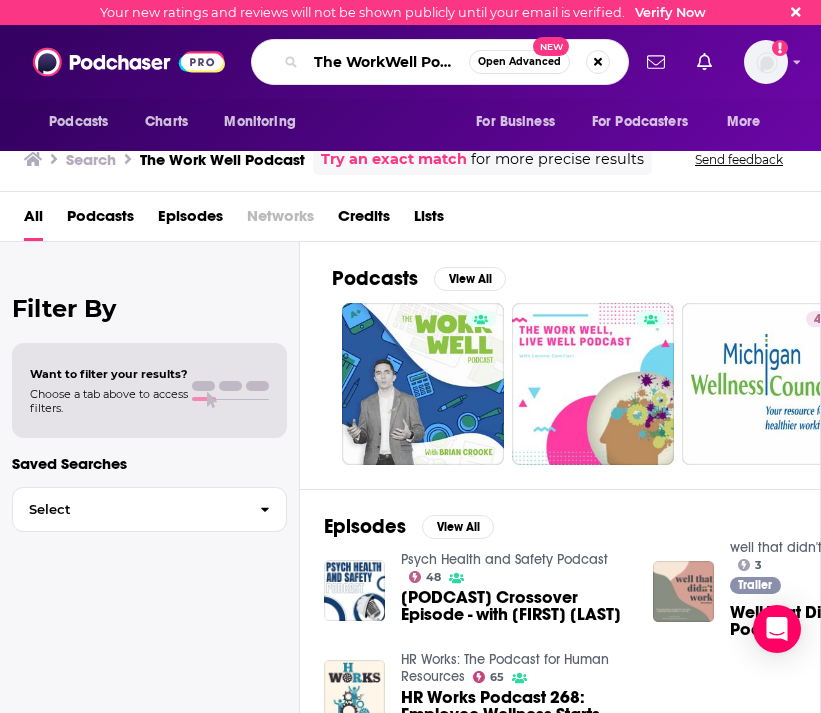 scroll, scrollTop: 0, scrollLeft: 21, axis: horizontal 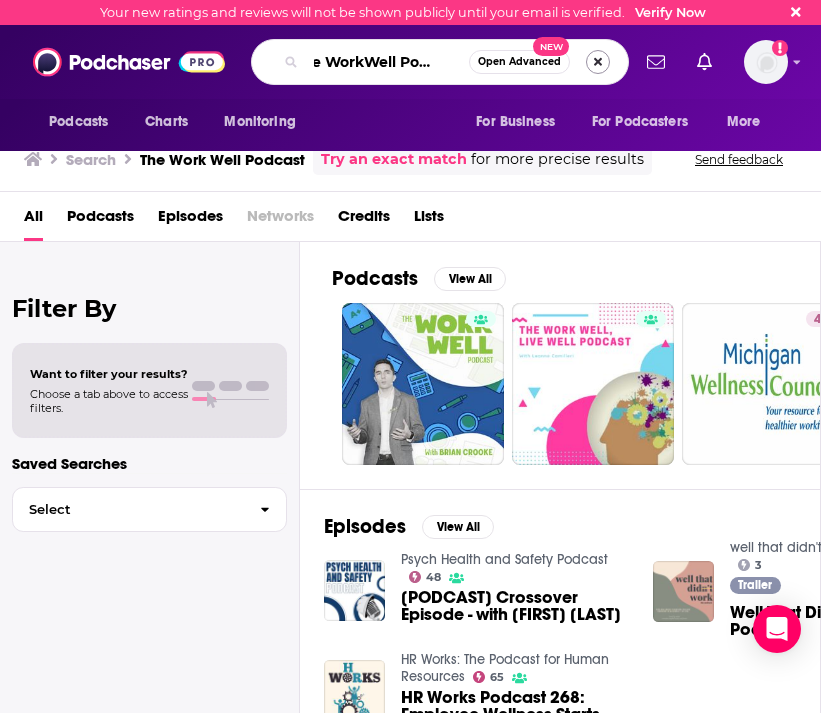 drag, startPoint x: 421, startPoint y: 65, endPoint x: 593, endPoint y: 69, distance: 172.04651 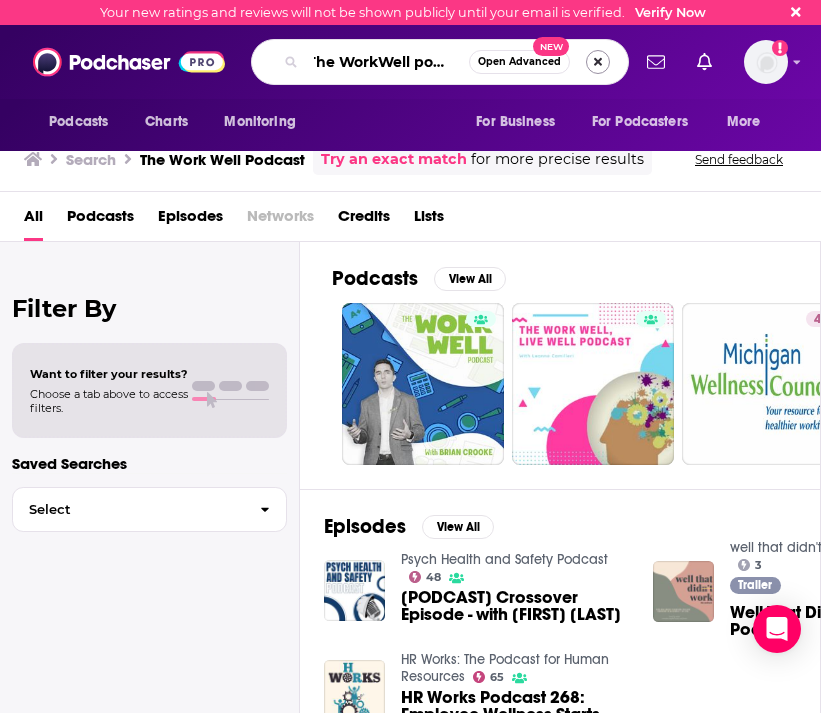 scroll, scrollTop: 0, scrollLeft: 20, axis: horizontal 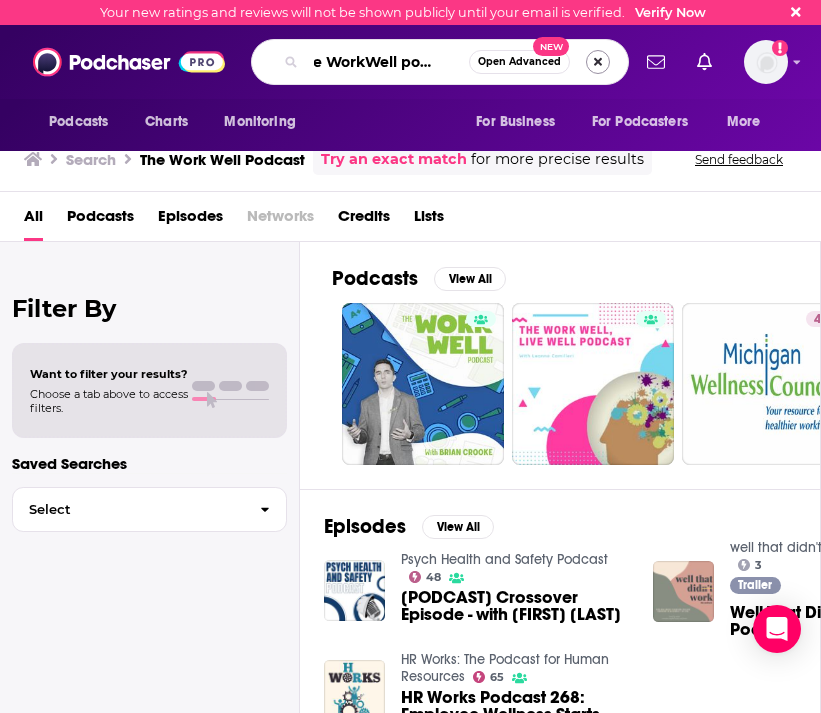 type on "The WorkWell podcast" 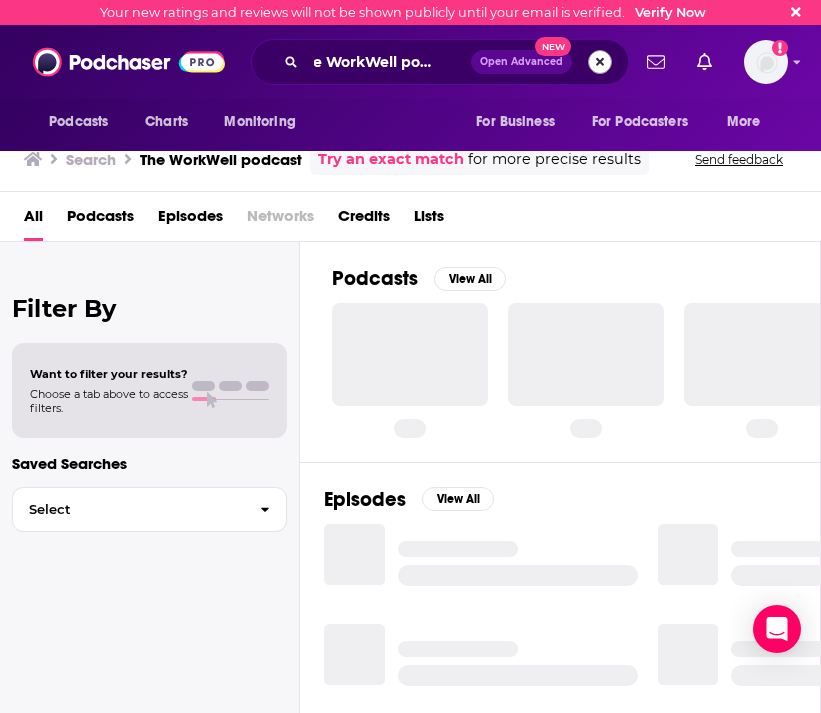 scroll, scrollTop: 0, scrollLeft: 0, axis: both 